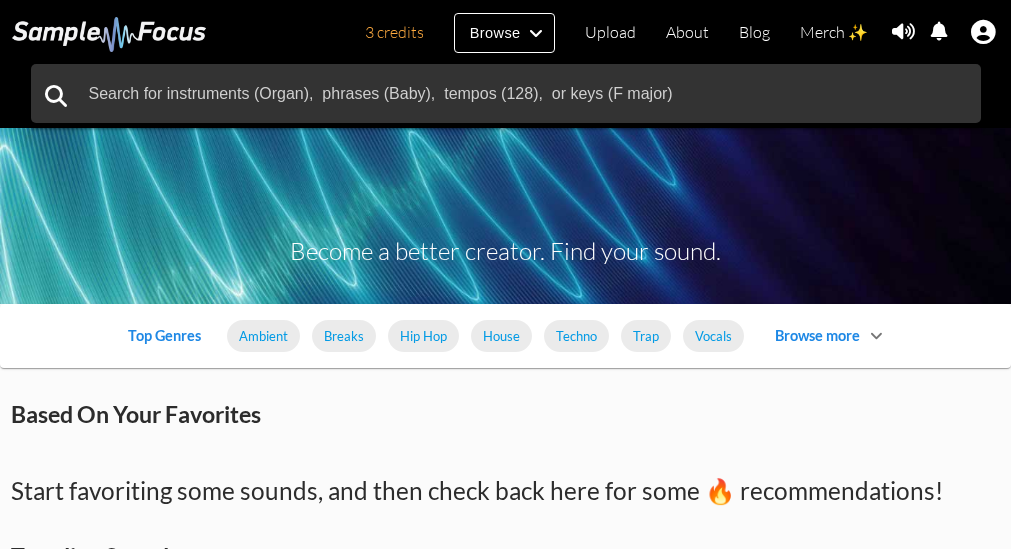 scroll, scrollTop: 100, scrollLeft: 0, axis: vertical 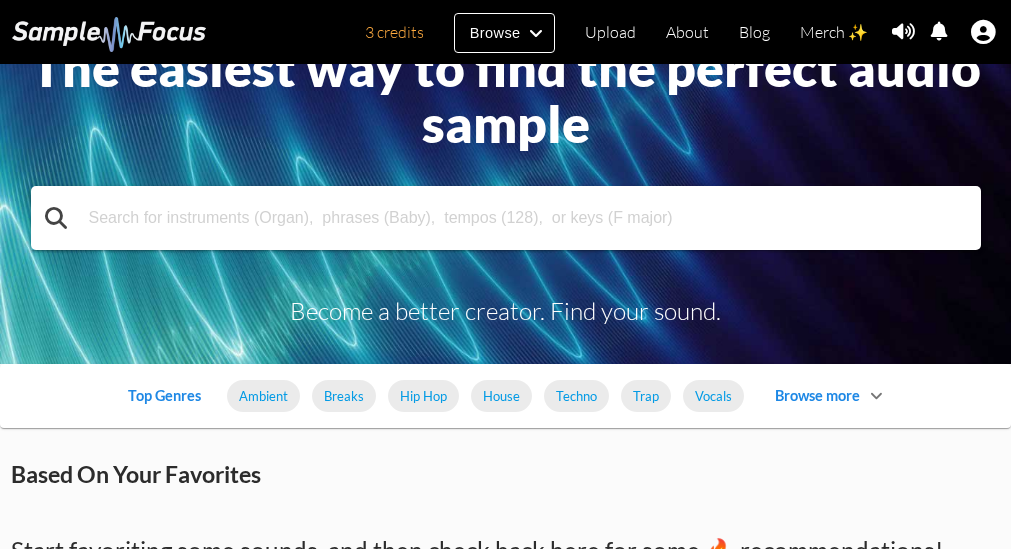 click at bounding box center [506, 218] 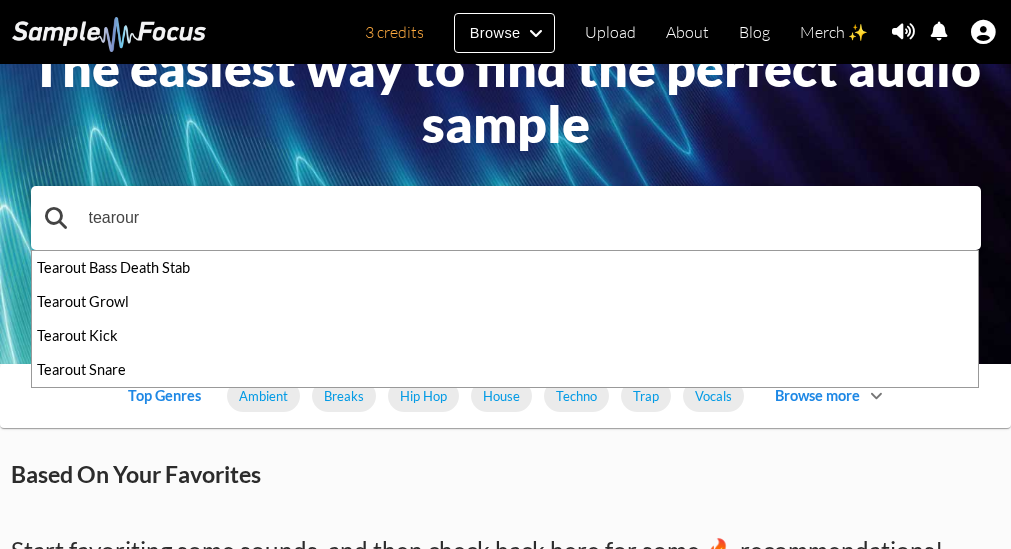 type on "tearour" 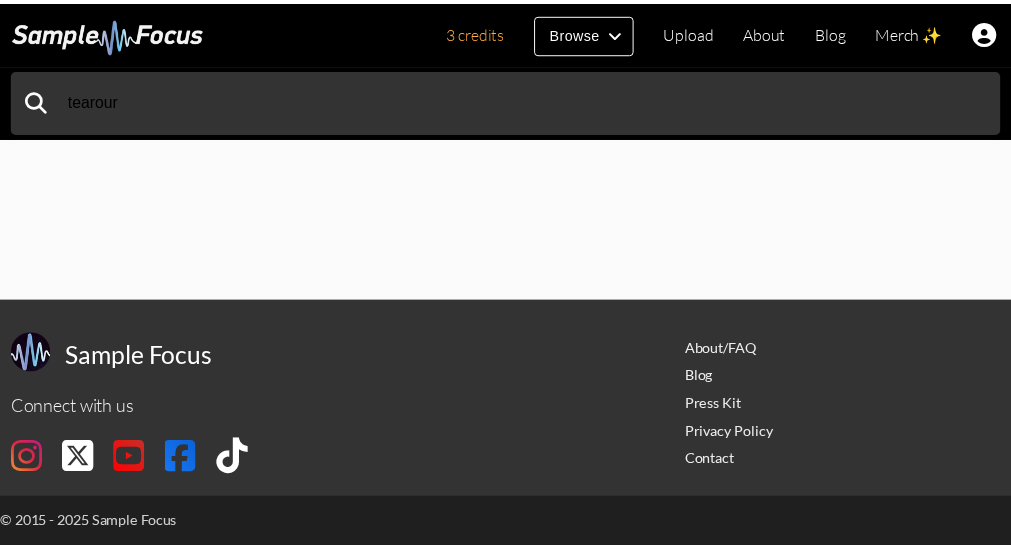 scroll, scrollTop: 0, scrollLeft: 0, axis: both 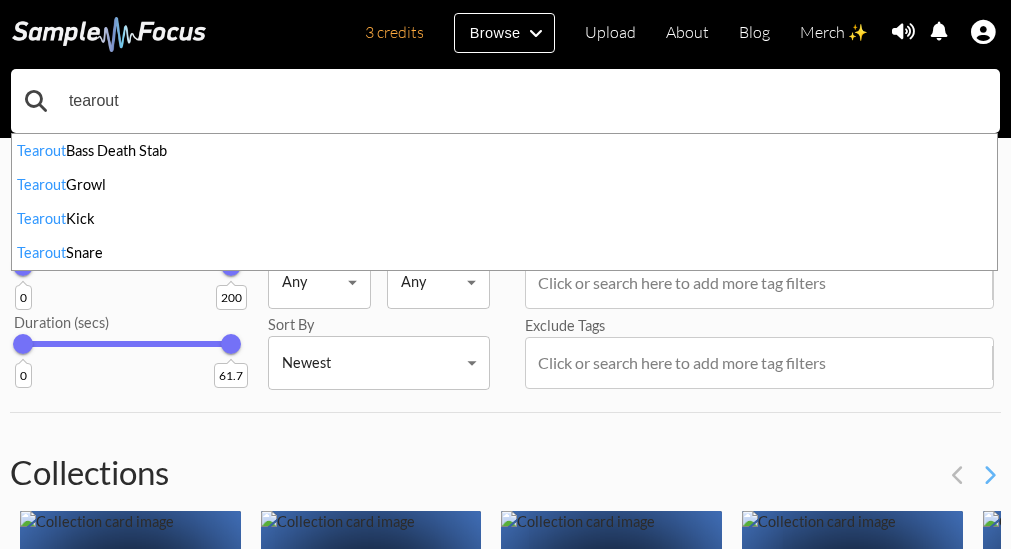 type on "tearout" 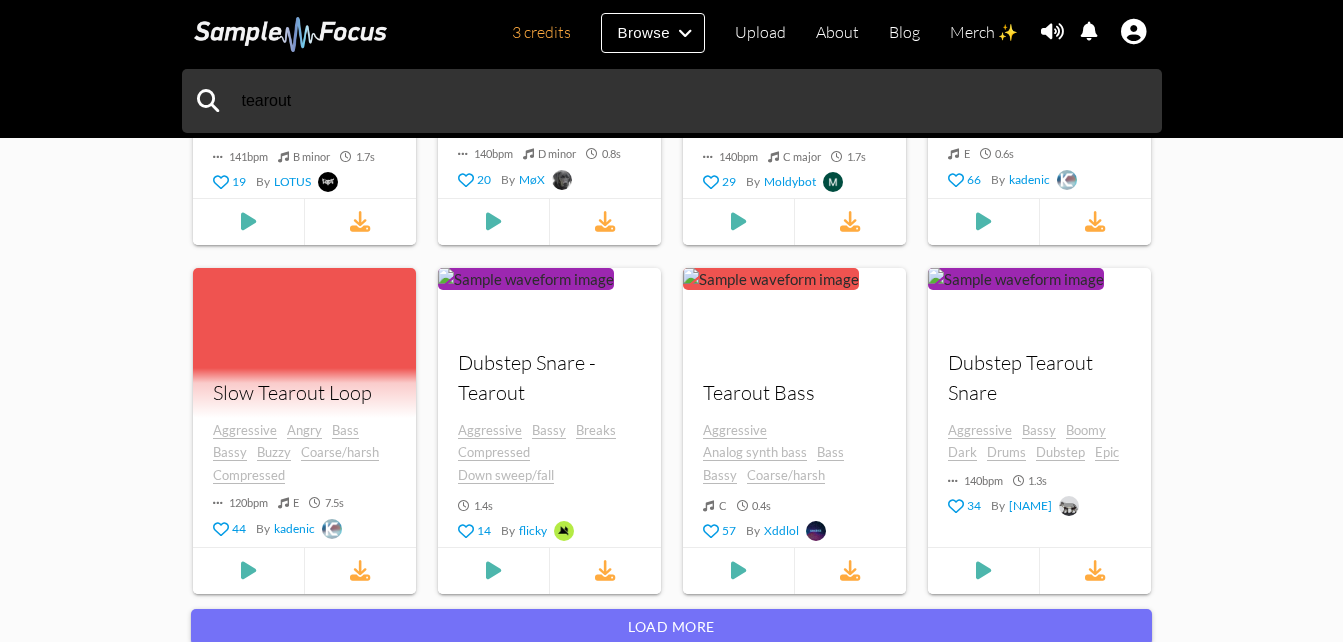 scroll, scrollTop: 2100, scrollLeft: 0, axis: vertical 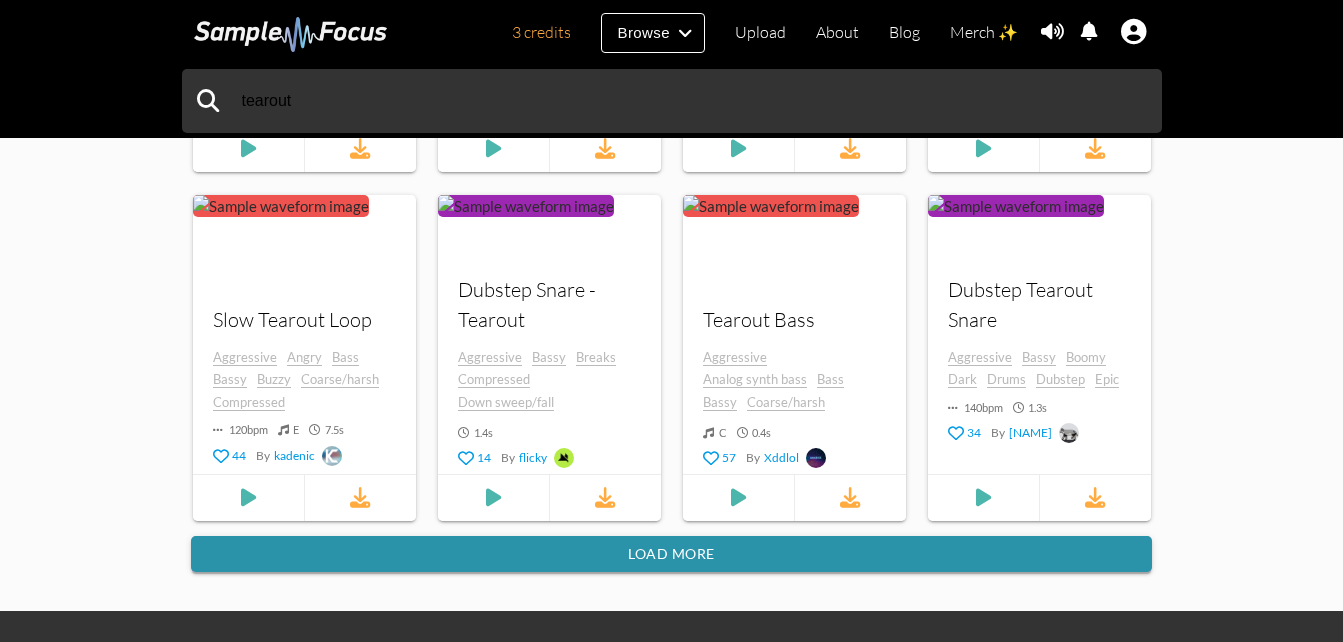 click on "Load more" at bounding box center [671, 554] 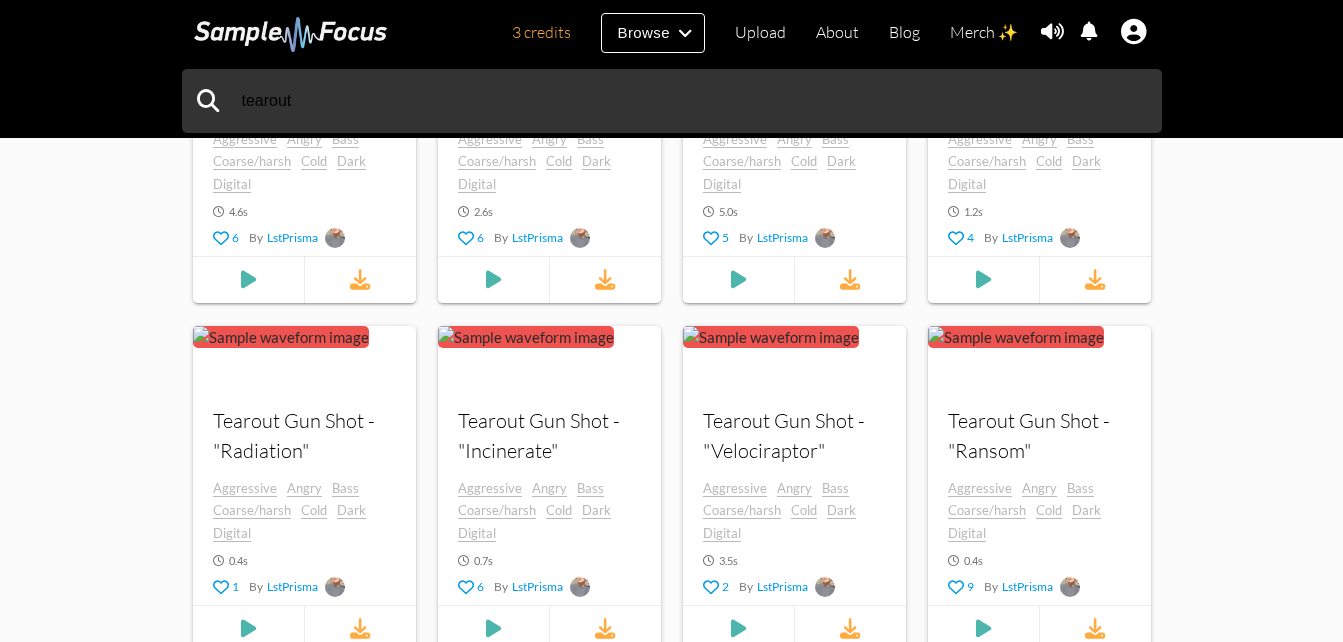 scroll, scrollTop: 8900, scrollLeft: 0, axis: vertical 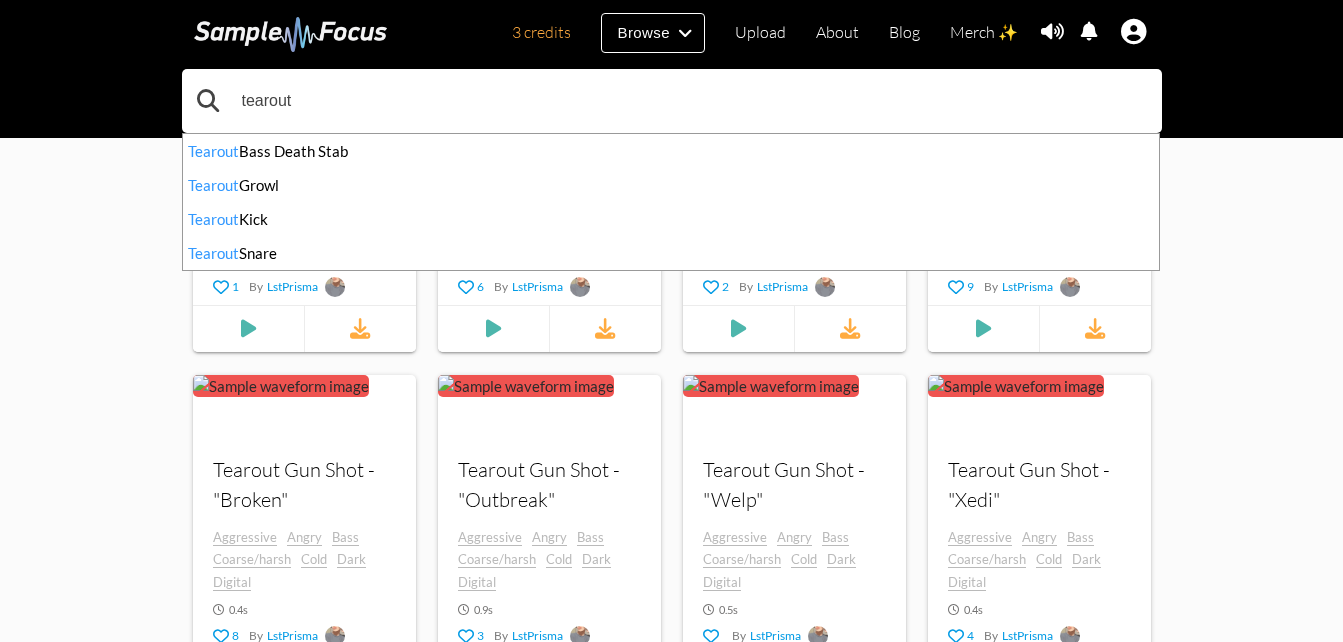 click on "tearout" at bounding box center (672, 101) 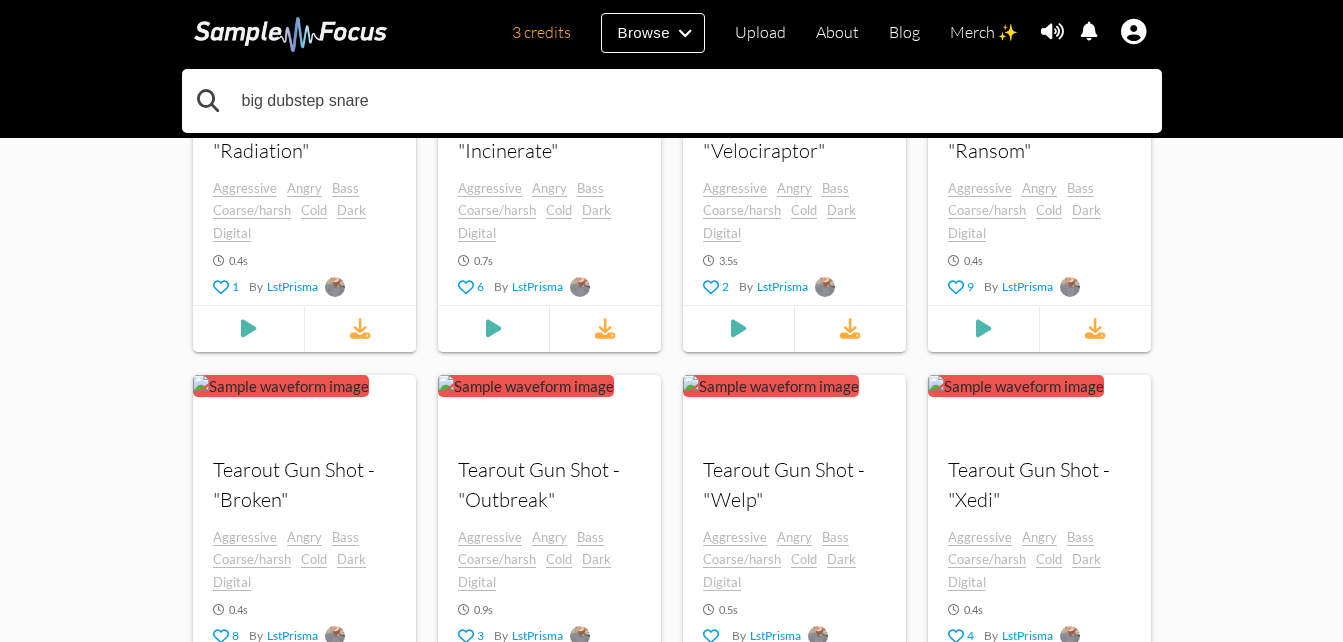 type on "big dubstep snare" 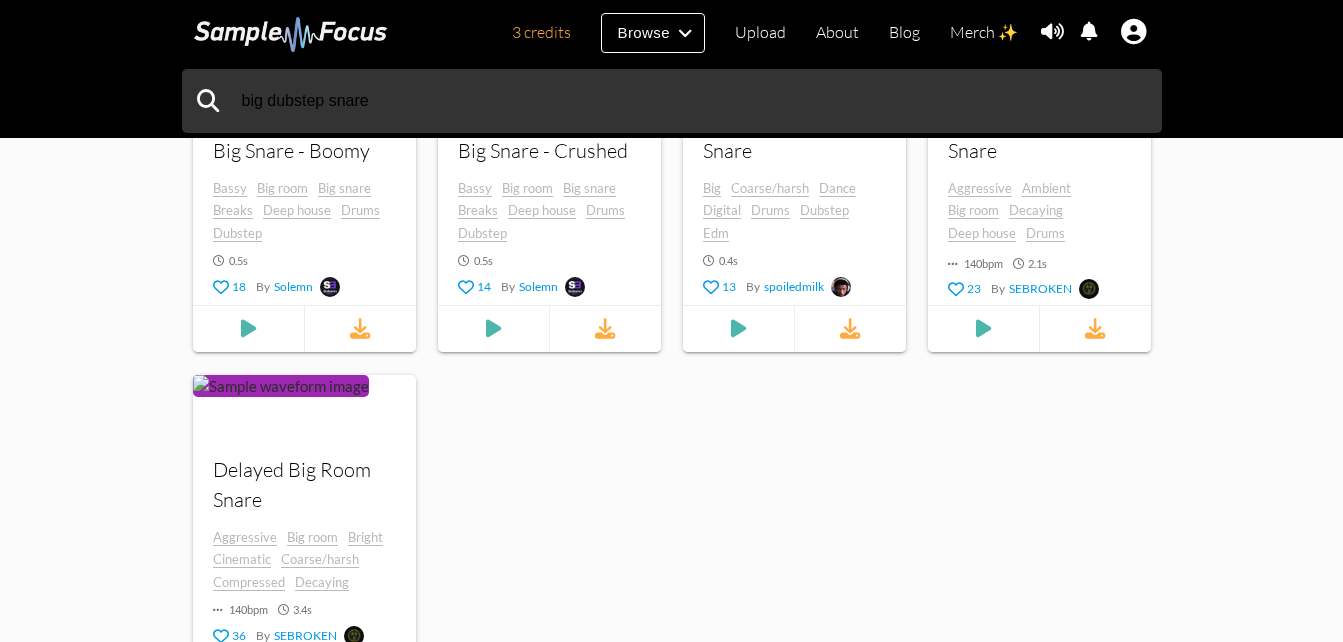 scroll, scrollTop: 1500, scrollLeft: 0, axis: vertical 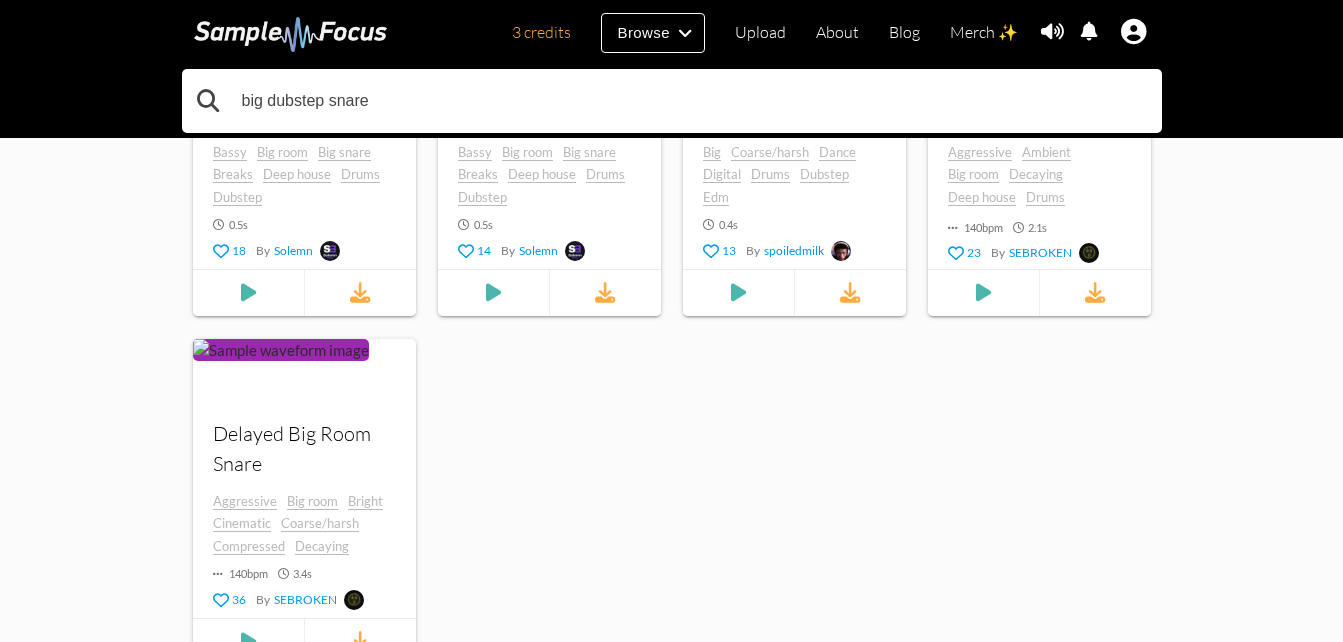 click on "big dubstep snare" at bounding box center (672, 101) 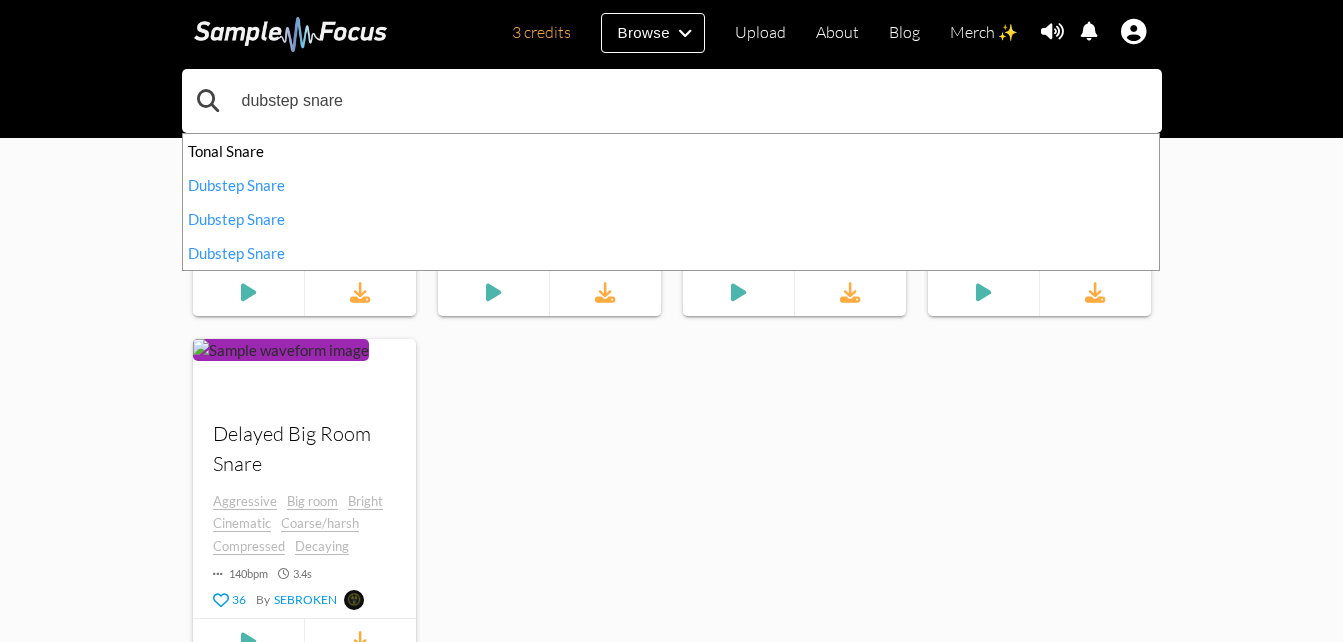 type on "dubstep snare" 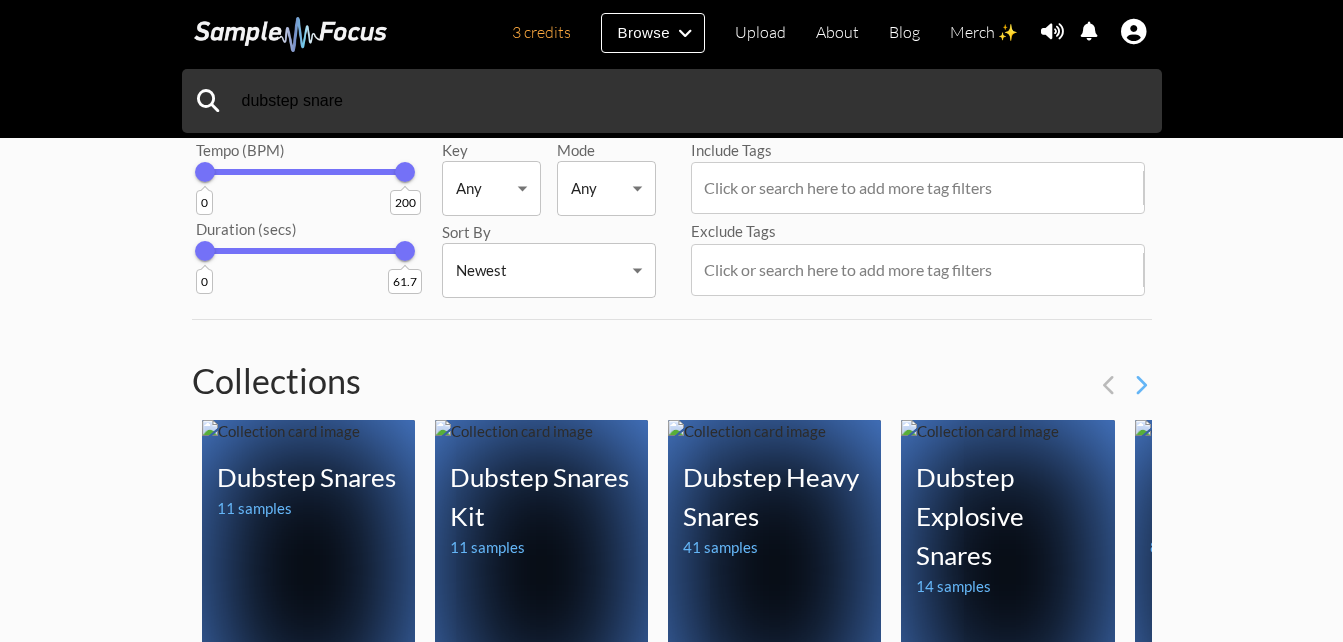 scroll, scrollTop: 200, scrollLeft: 0, axis: vertical 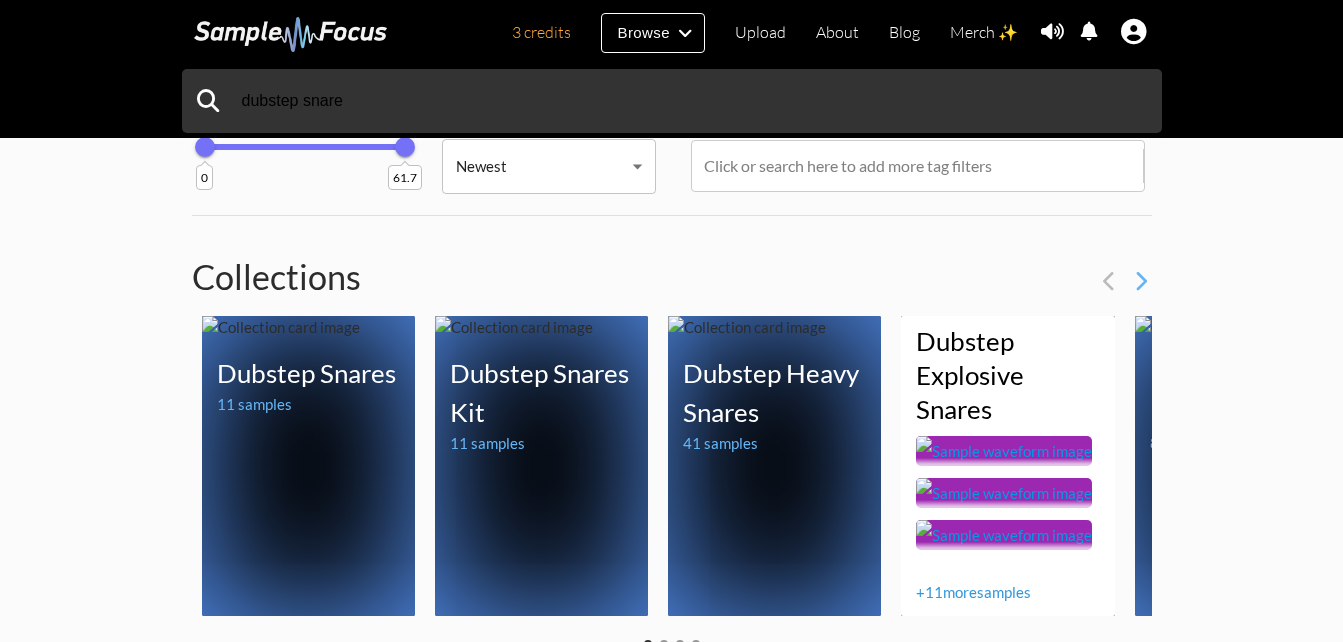 click on "+  11  more  samples" at bounding box center (973, 592) 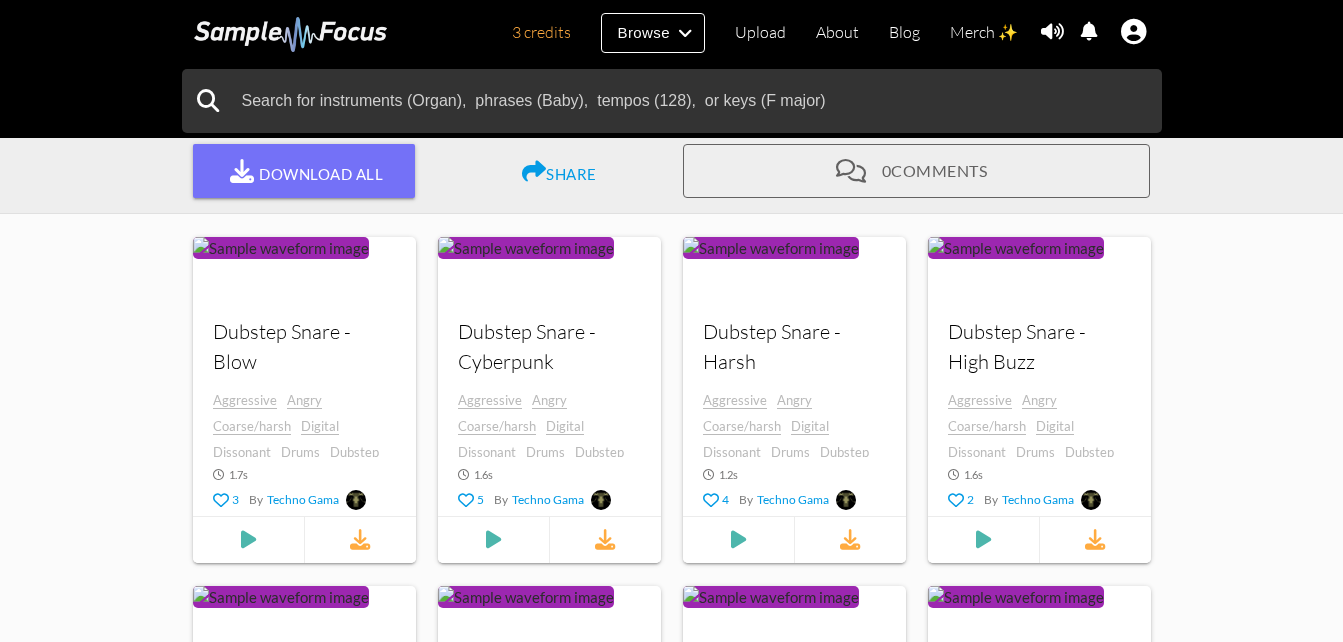scroll, scrollTop: 400, scrollLeft: 0, axis: vertical 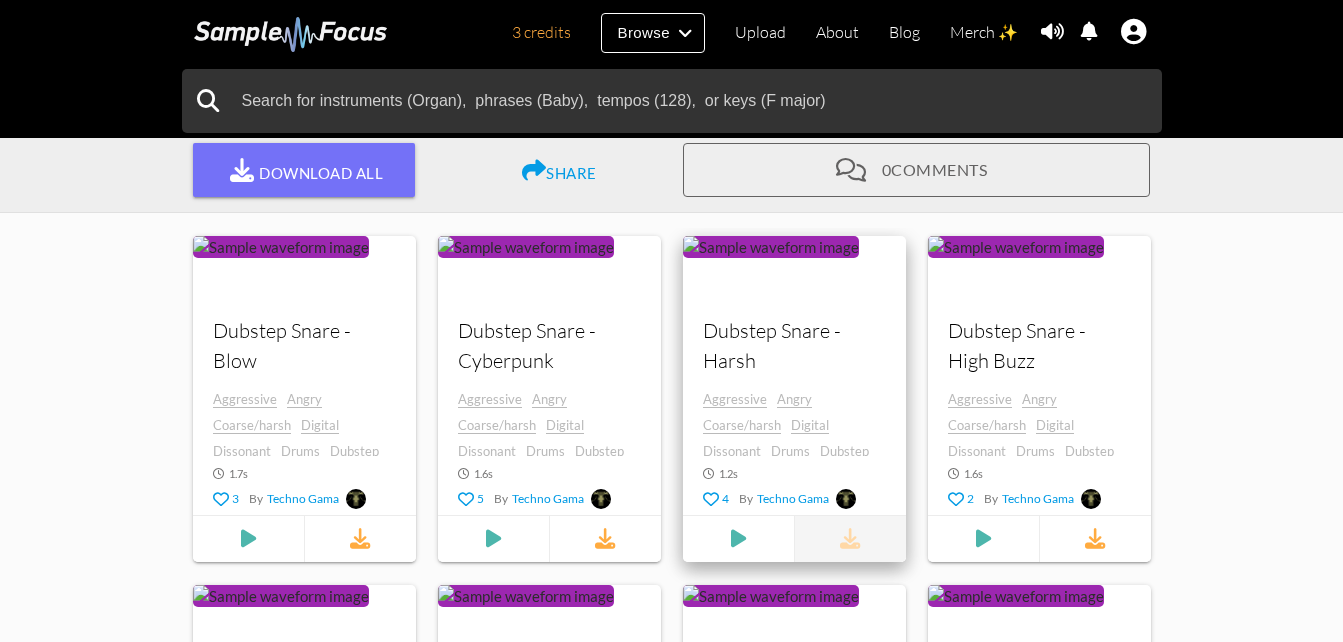 click at bounding box center [850, 539] 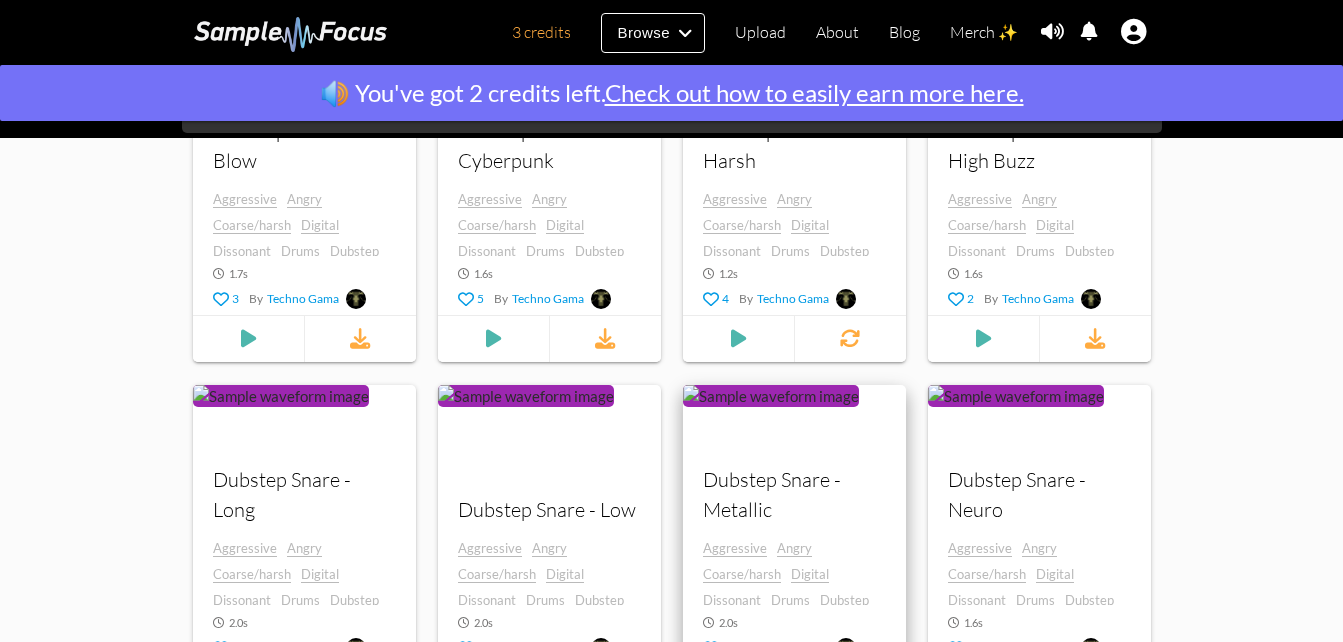 scroll, scrollTop: 800, scrollLeft: 0, axis: vertical 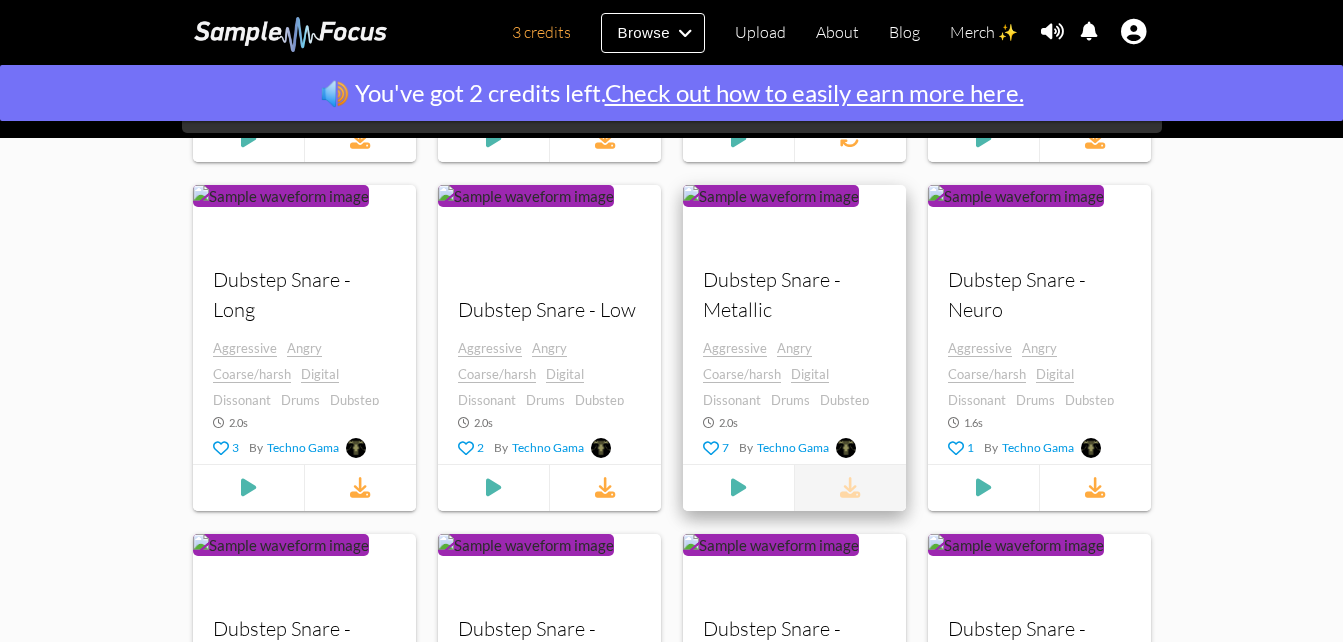 click at bounding box center (849, 488) 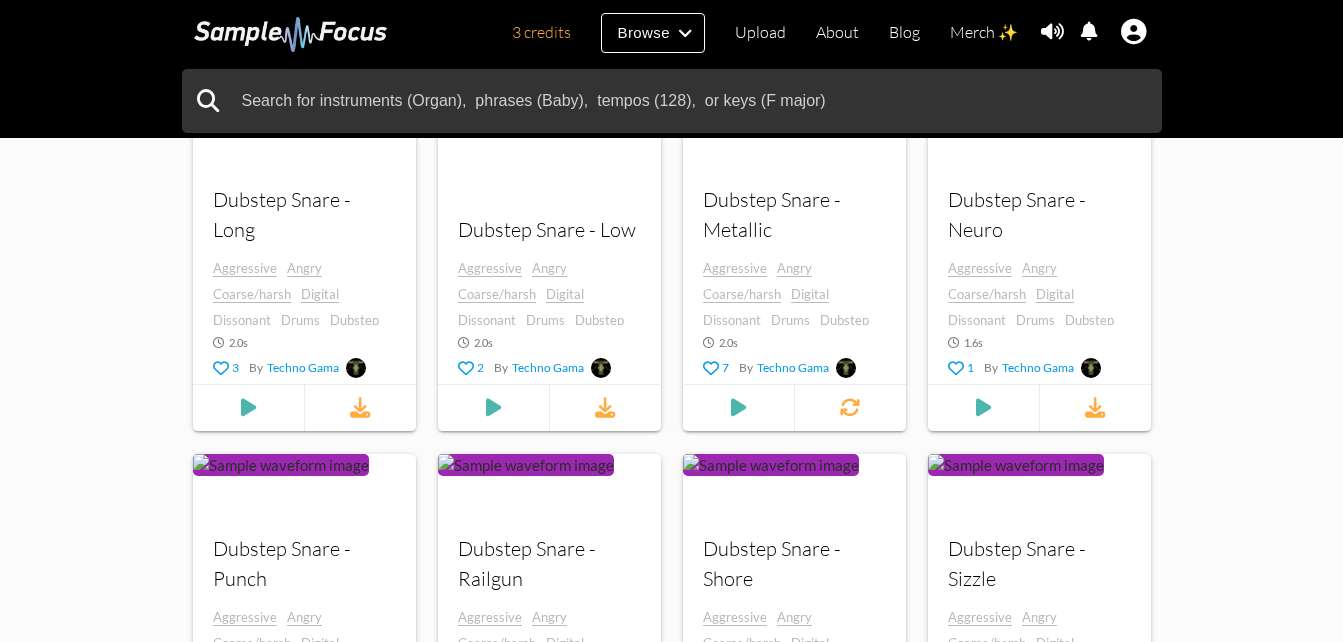 scroll, scrollTop: 800, scrollLeft: 0, axis: vertical 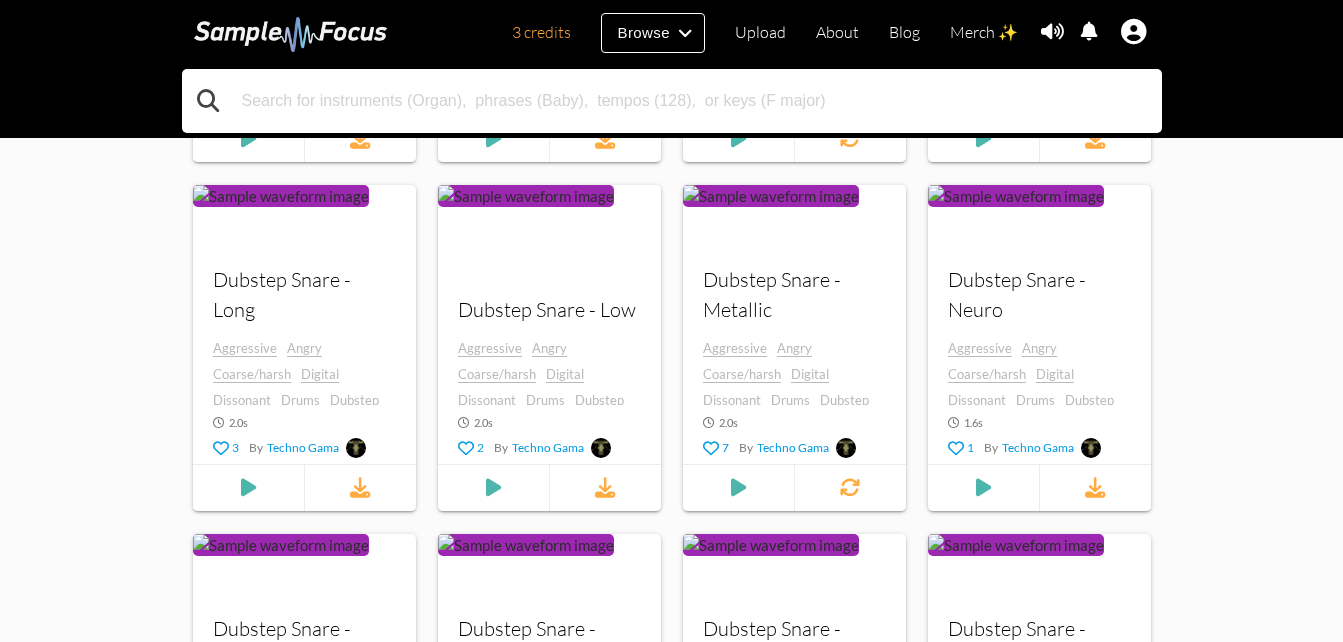 click at bounding box center (672, 101) 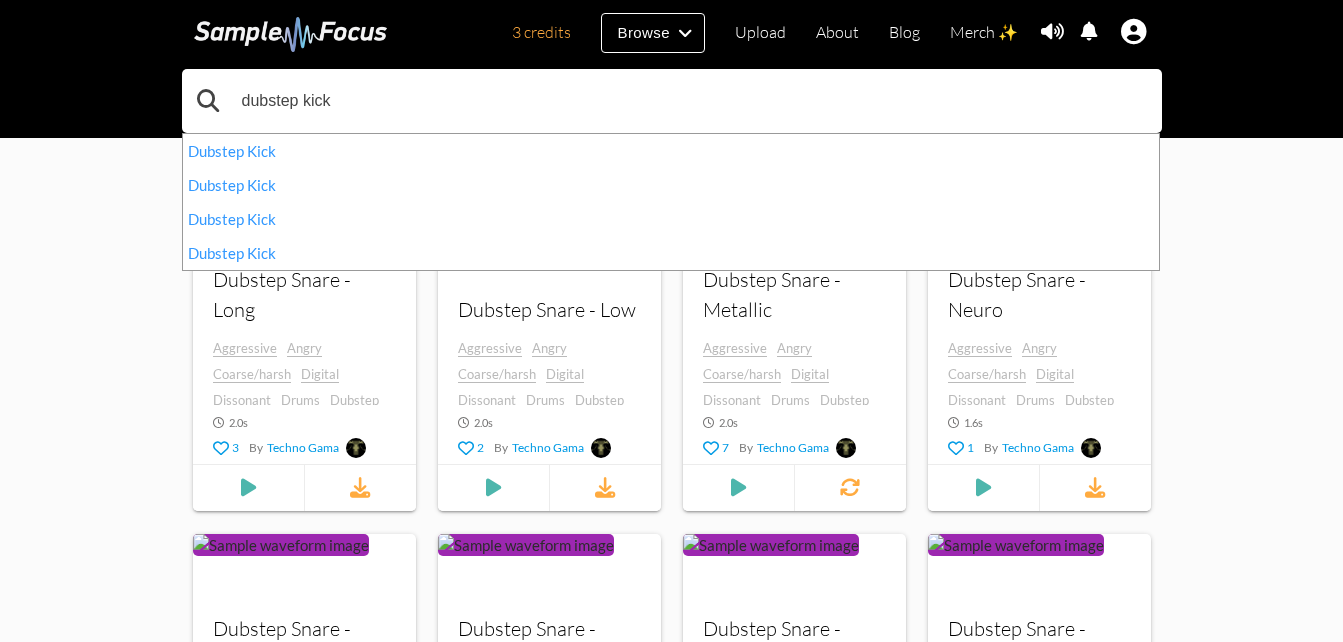 type on "dubstep kick" 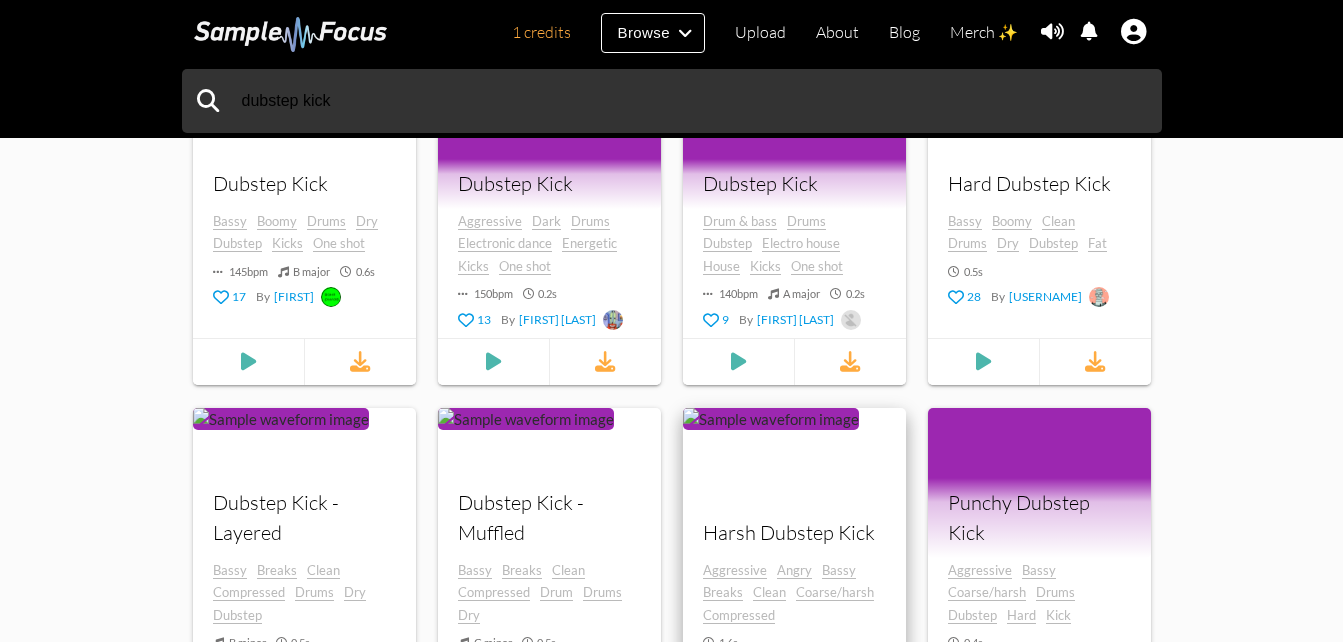 scroll, scrollTop: 2100, scrollLeft: 0, axis: vertical 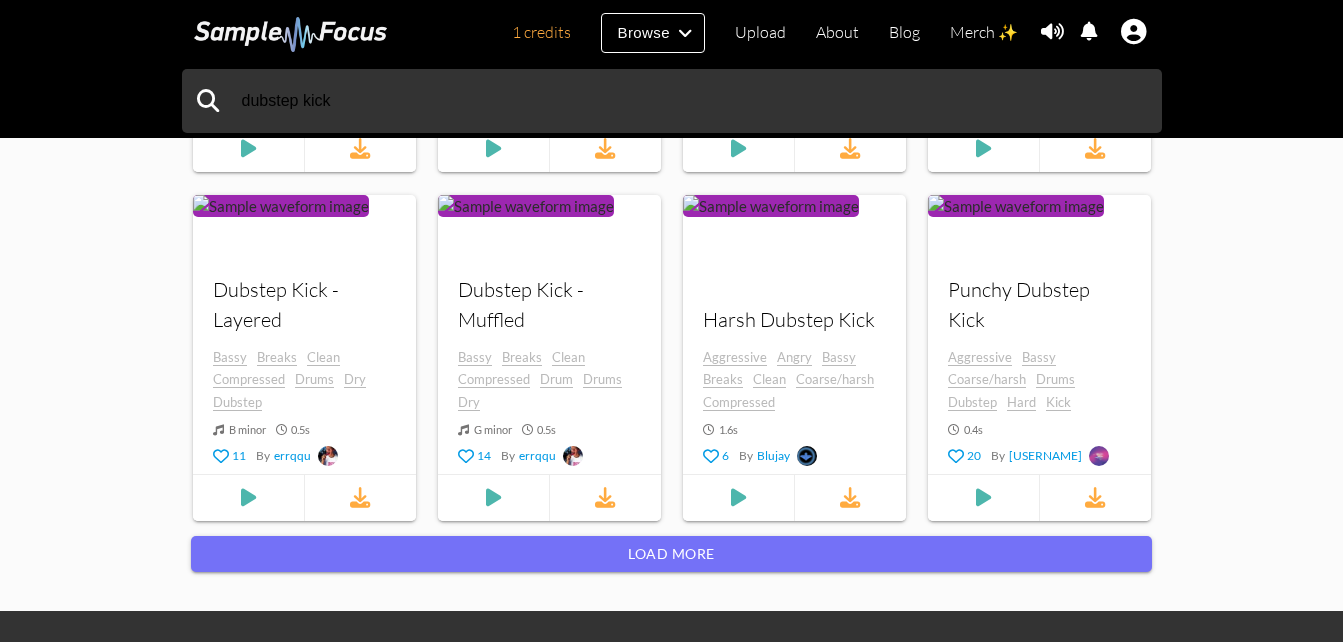 click on "Load more" at bounding box center [671, 554] 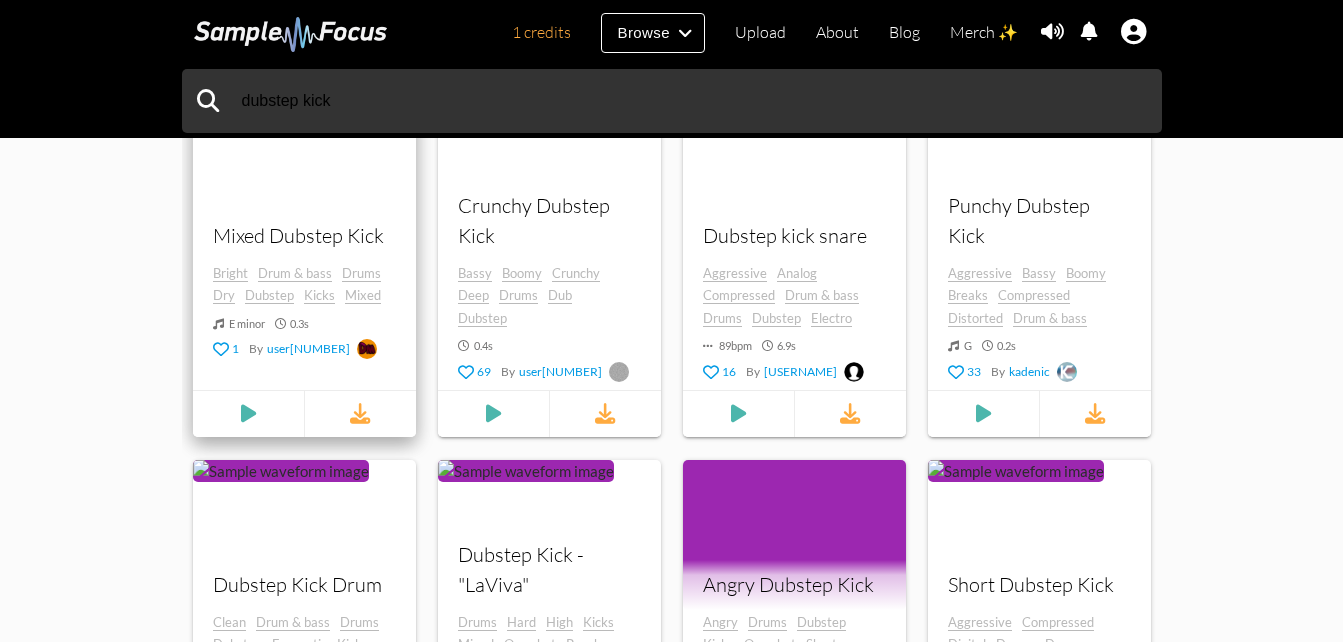 scroll, scrollTop: 2500, scrollLeft: 0, axis: vertical 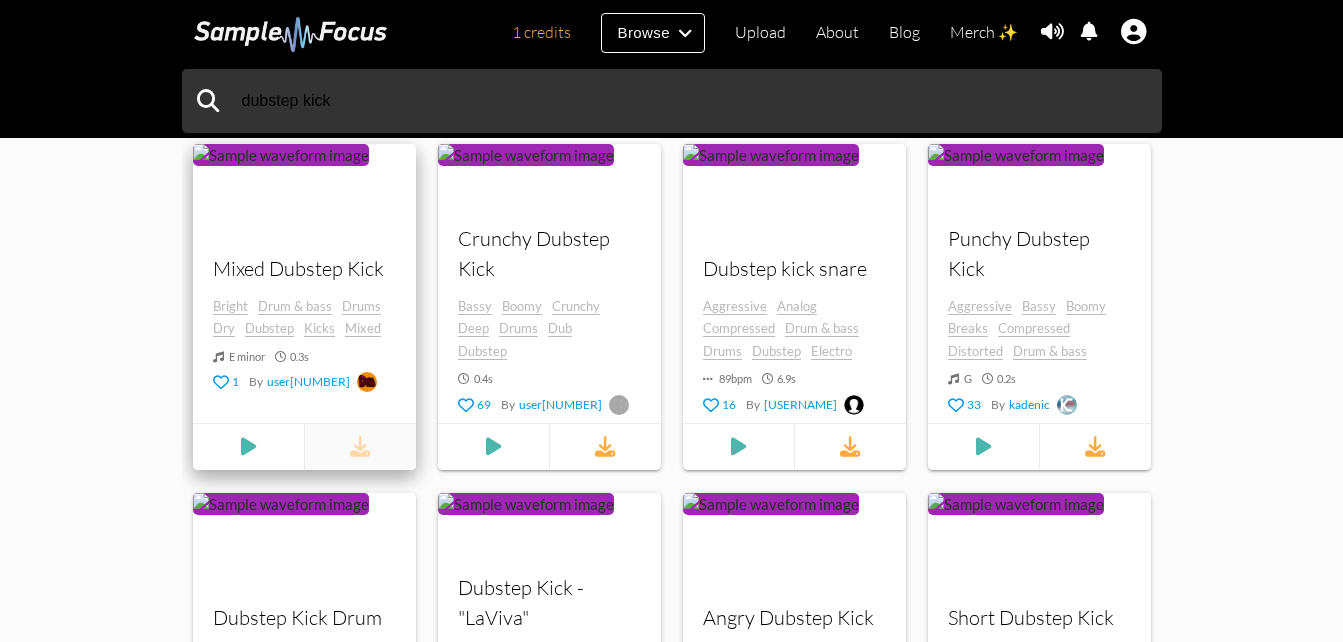 click at bounding box center [360, 447] 